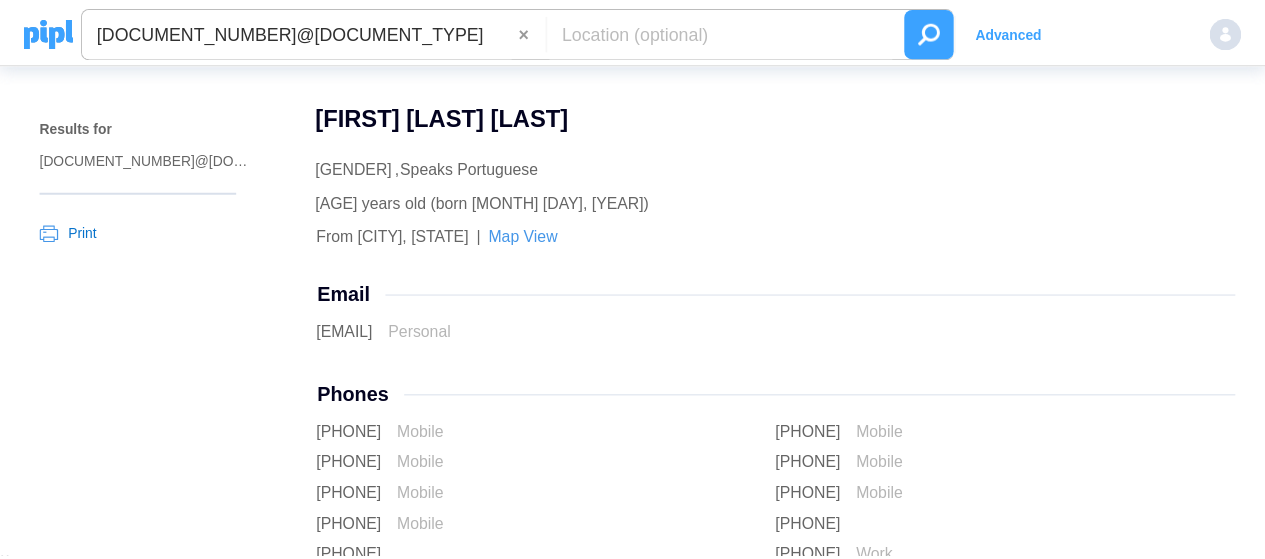 scroll, scrollTop: 0, scrollLeft: 0, axis: both 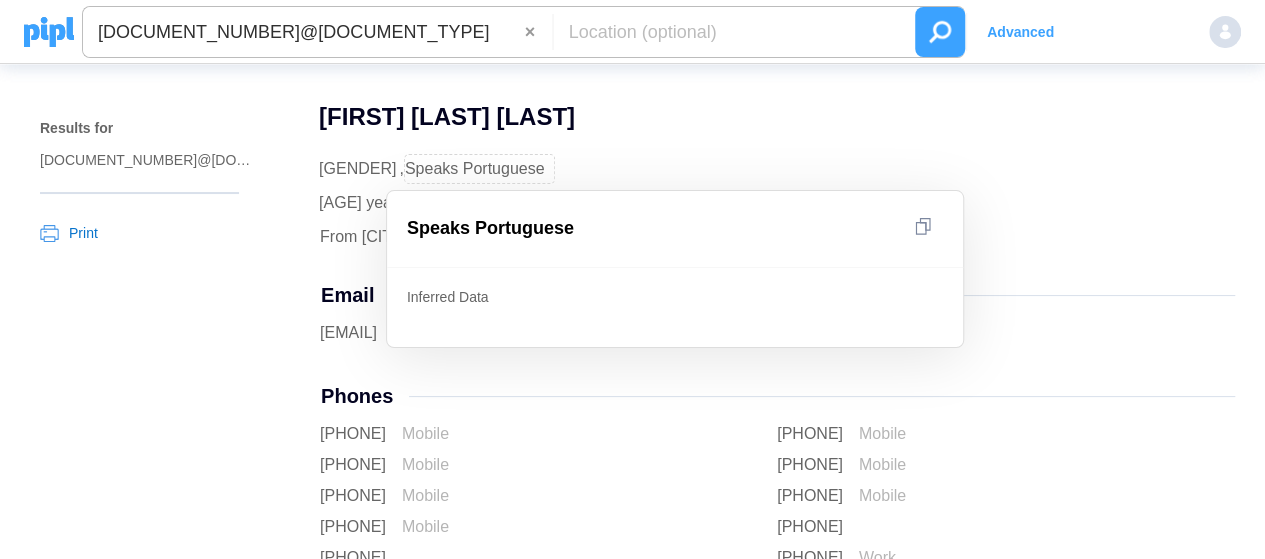 click on "[DOCUMENT_NUMBER]@[DOCUMENT_TYPE]" at bounding box center (304, 32) 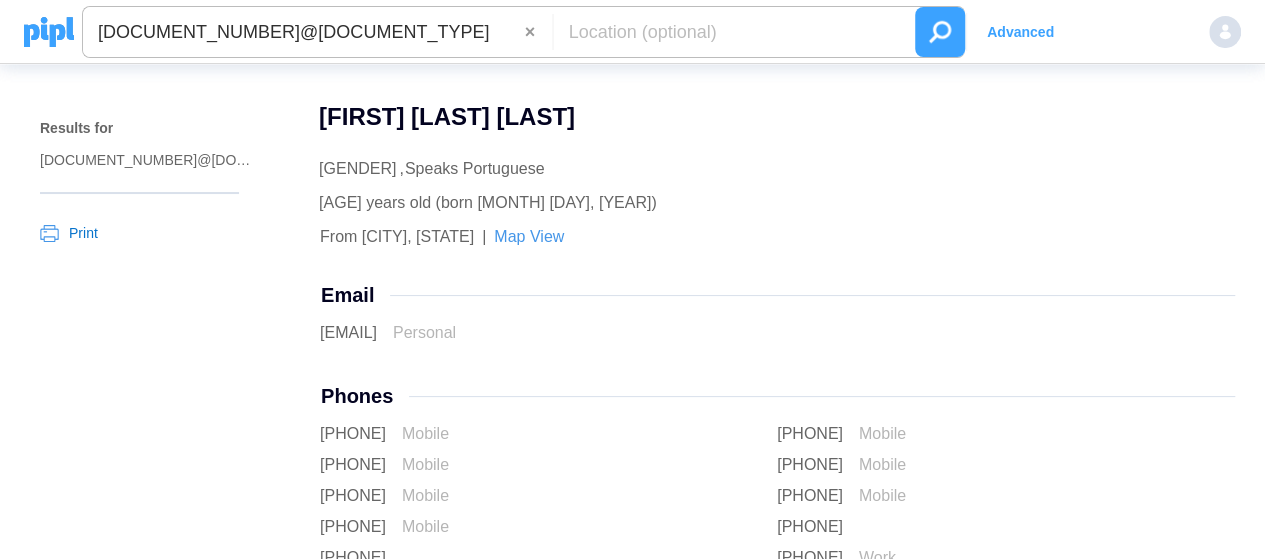 click on "09463519610@cpf" at bounding box center (304, 32) 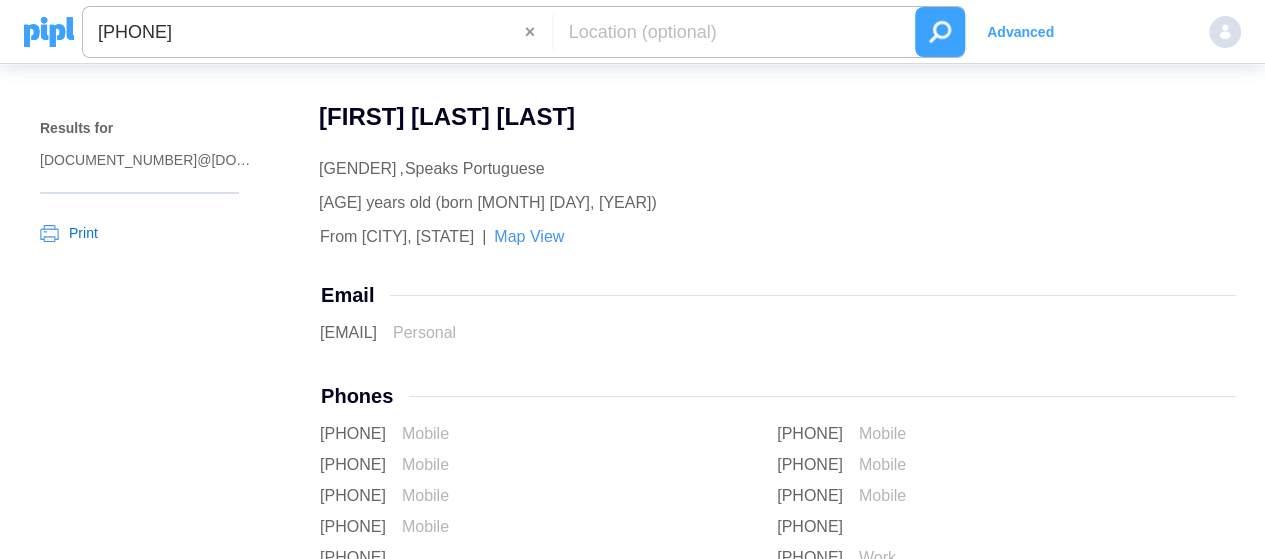 type on "+55 31 8975-2880" 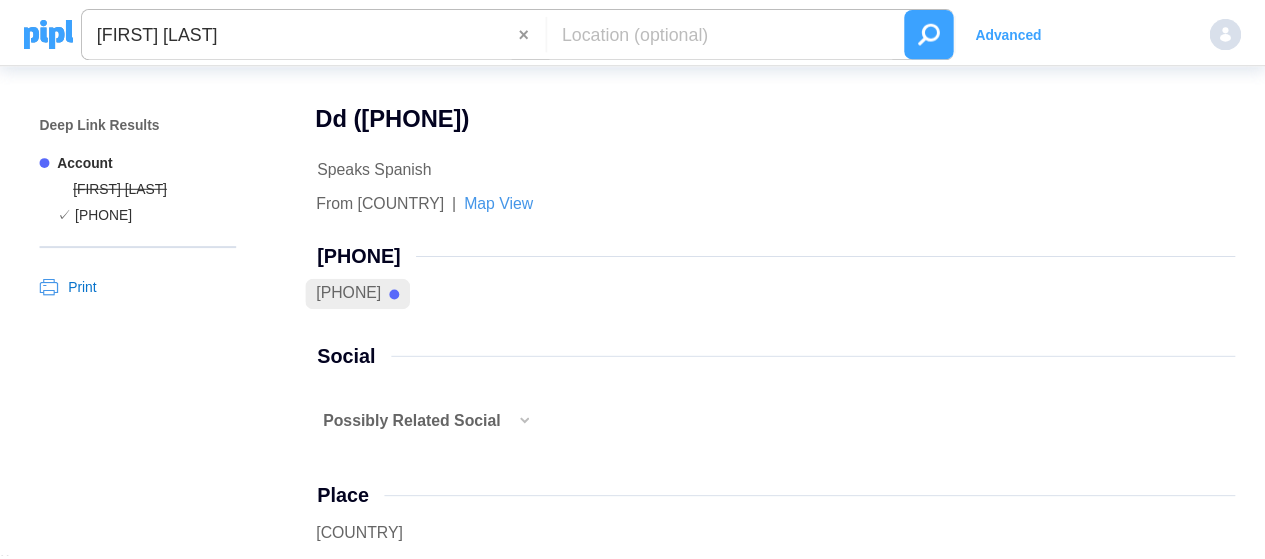 scroll, scrollTop: 0, scrollLeft: 0, axis: both 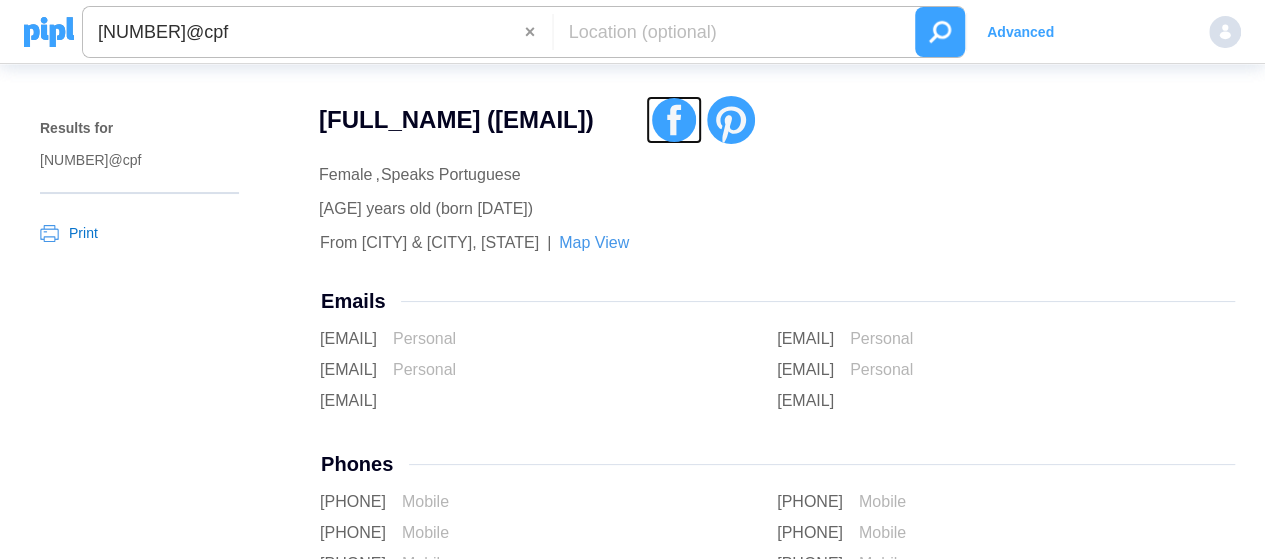 click at bounding box center (674, 120) 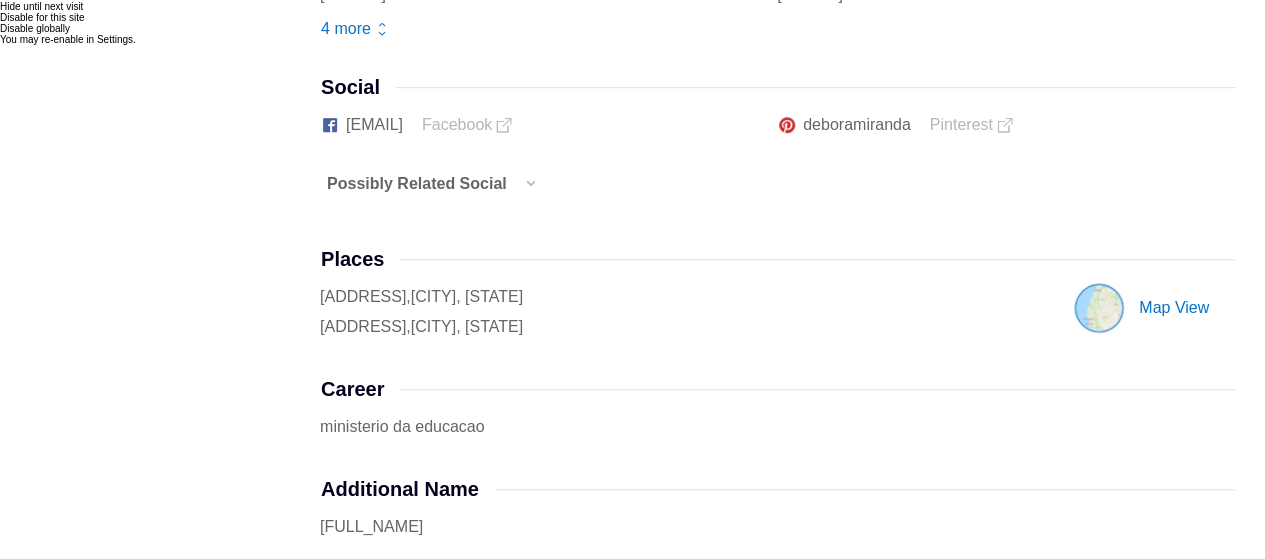 scroll, scrollTop: 700, scrollLeft: 0, axis: vertical 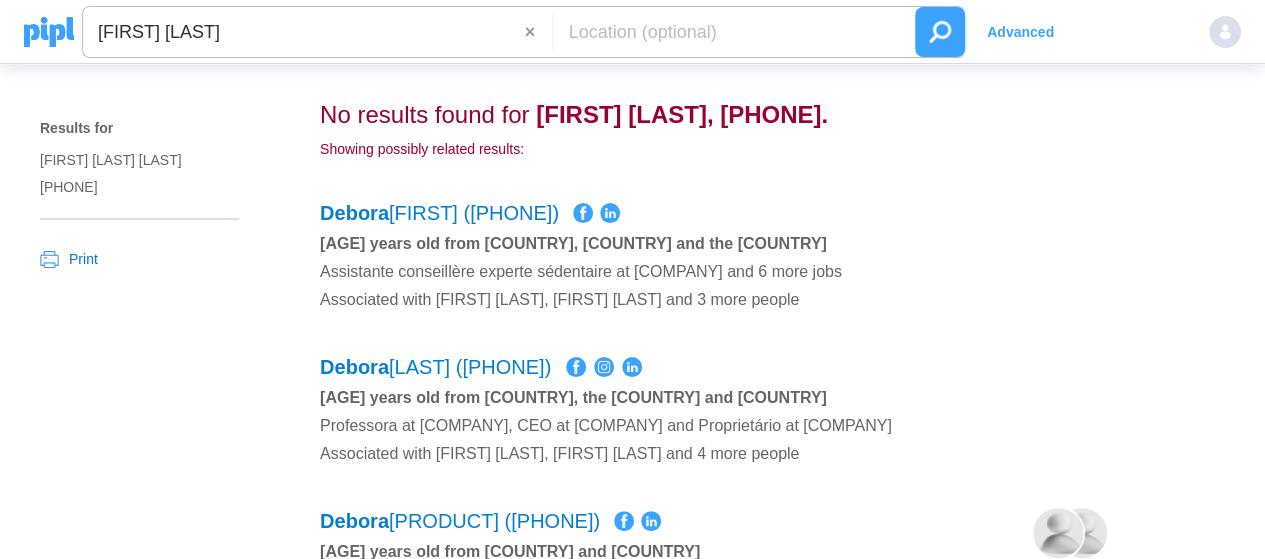 drag, startPoint x: 894, startPoint y: 117, endPoint x: 930, endPoint y: 114, distance: 36.124783 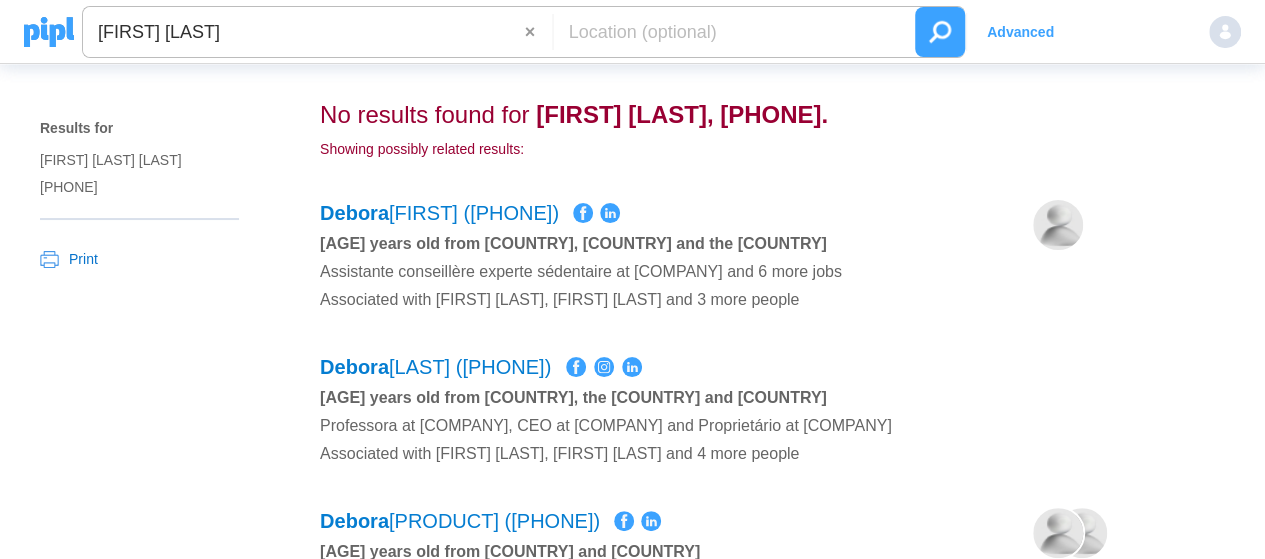 click on "[FIRST] [LAST], [PHONE] ." at bounding box center (682, 114) 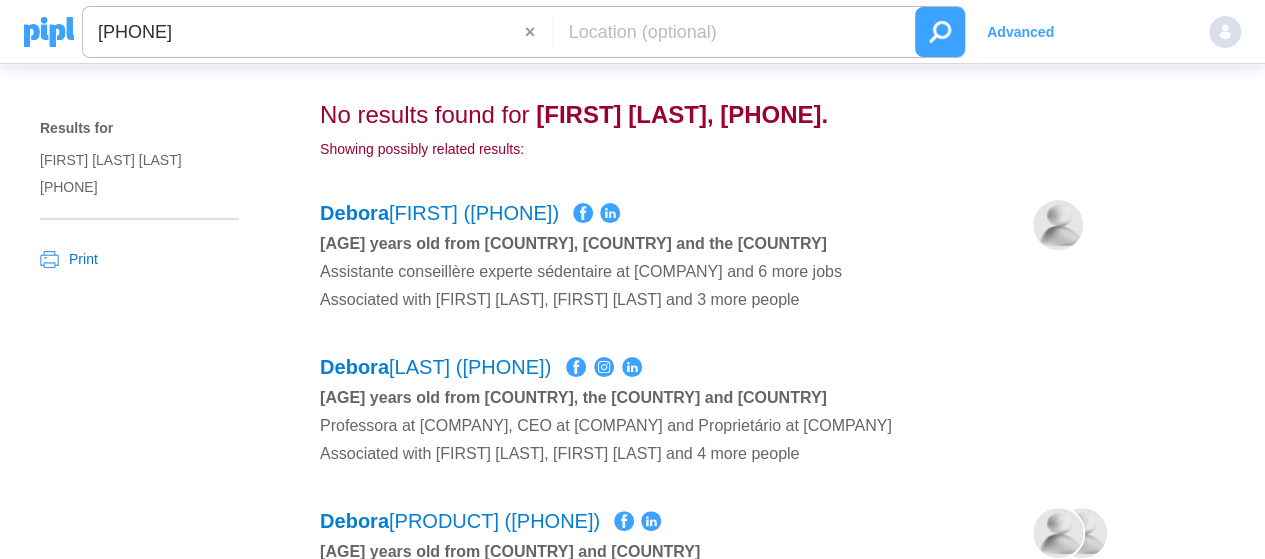 type on "+55 16 98867-3652" 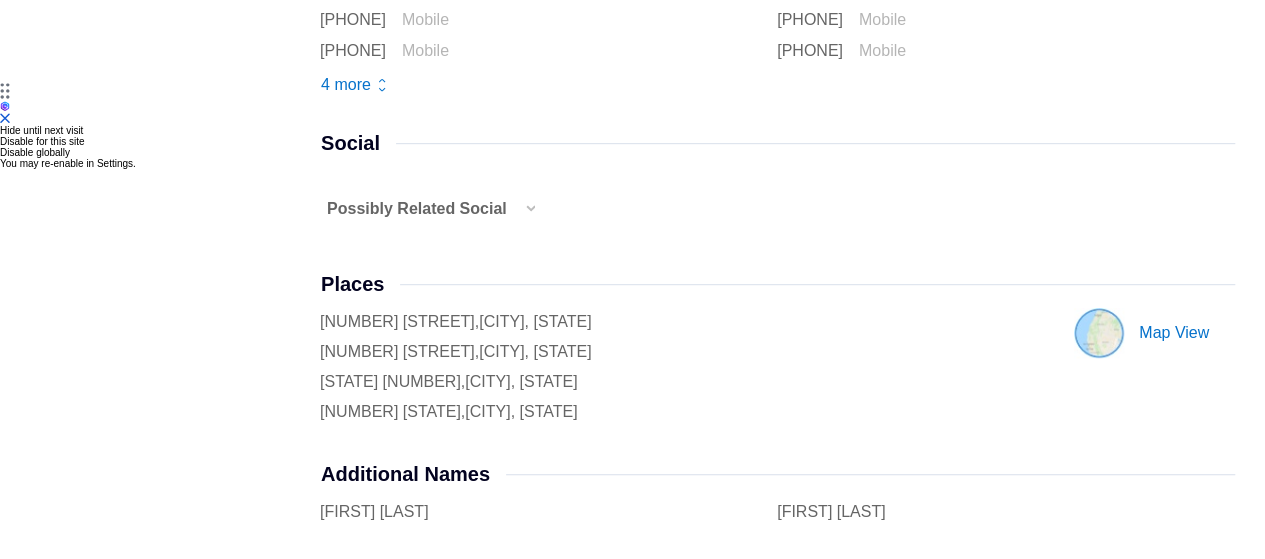 scroll, scrollTop: 500, scrollLeft: 0, axis: vertical 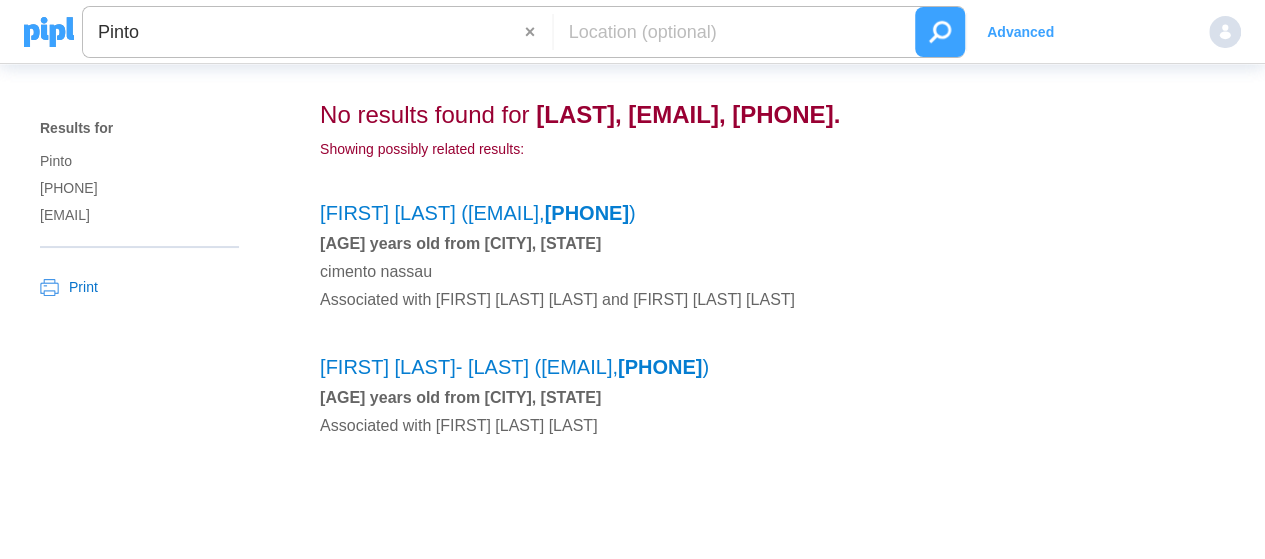 drag, startPoint x: 968, startPoint y: 113, endPoint x: 1179, endPoint y: 113, distance: 211 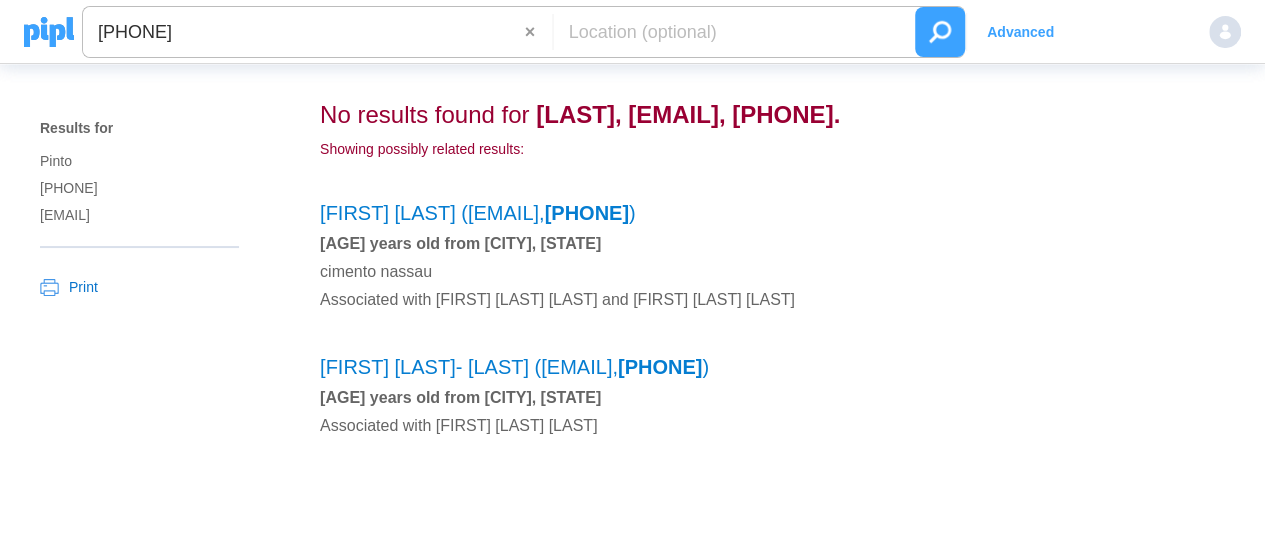 type on "+55 61 99361-0713" 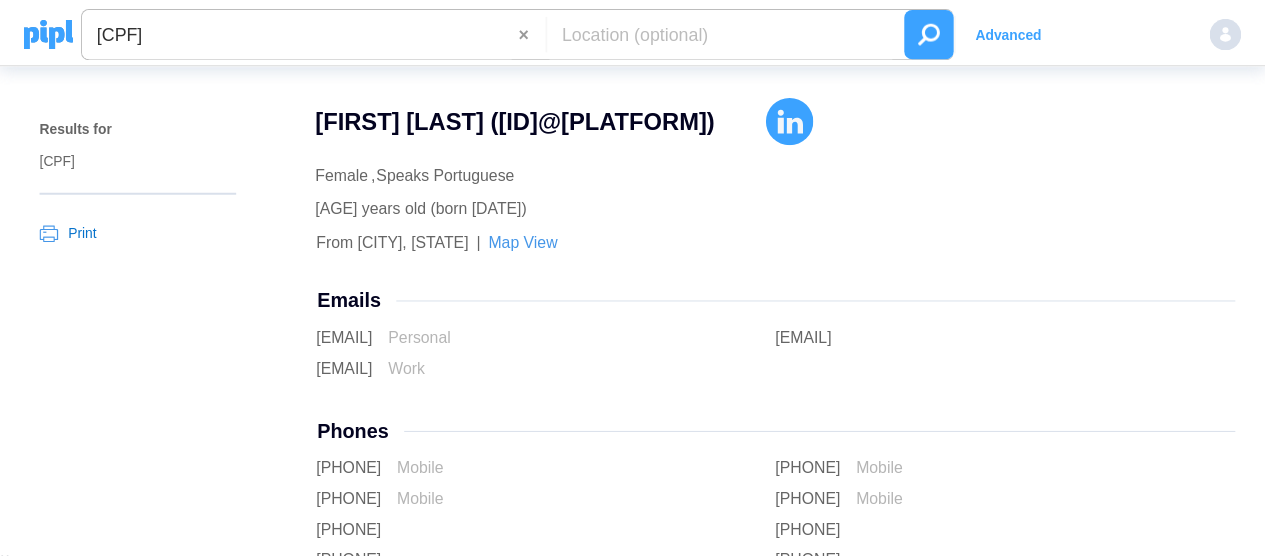 scroll, scrollTop: 0, scrollLeft: 0, axis: both 